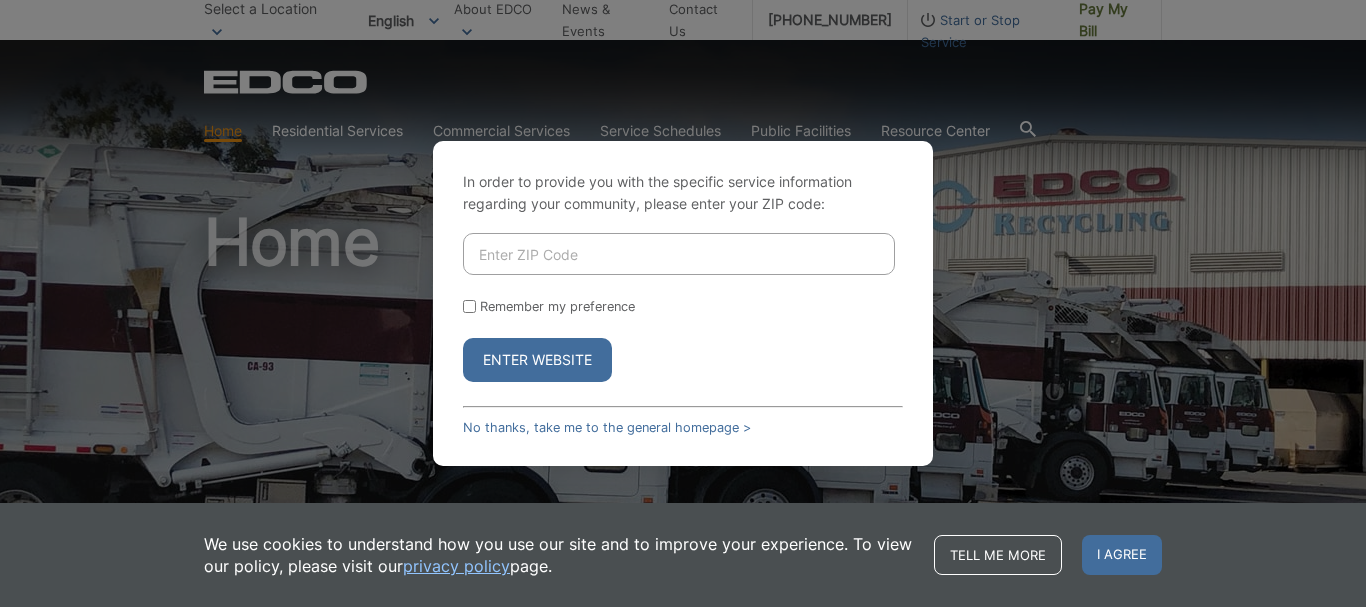 scroll, scrollTop: 0, scrollLeft: 0, axis: both 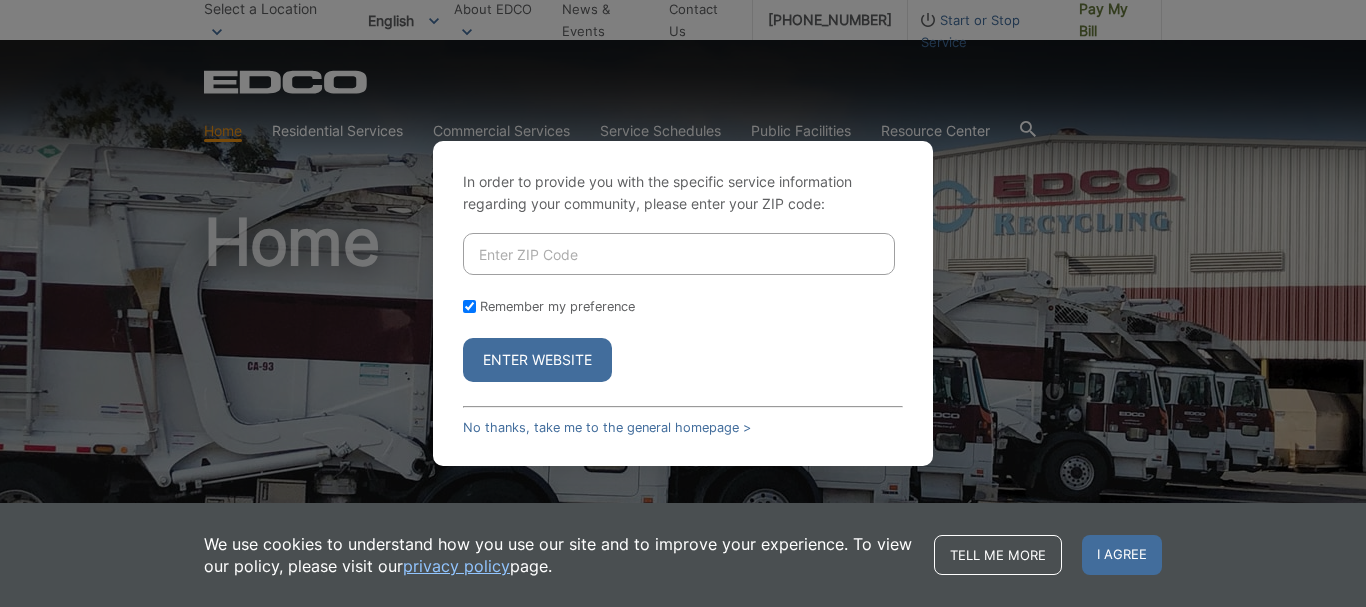 checkbox on "true" 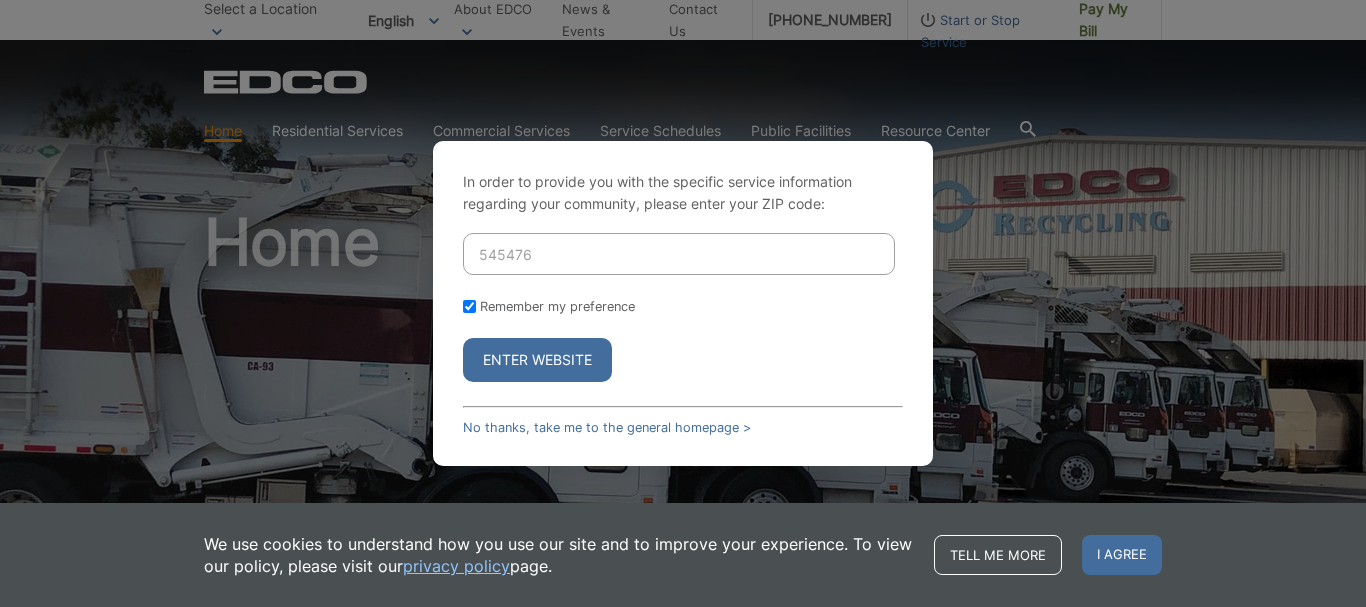 click on "Enter Website" at bounding box center (537, 360) 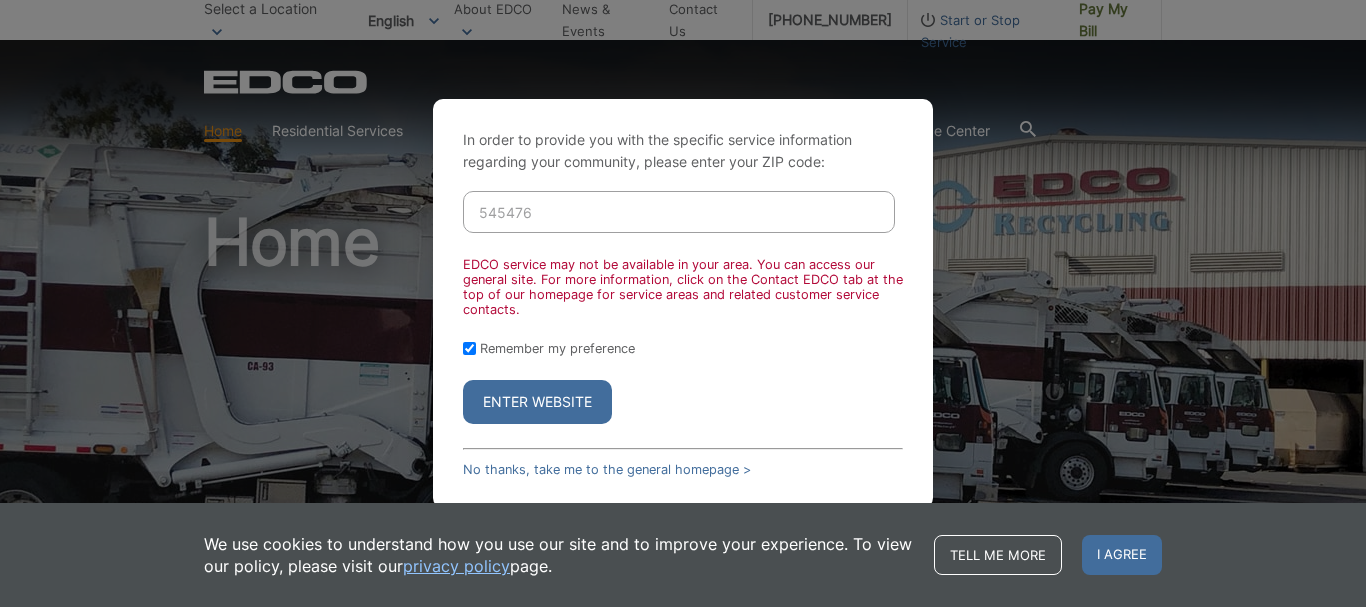 click on "545476
EDCO service may not be available in your area. You can access our general site. For more information, click on the Contact EDCO tab at the top of our homepage for service areas and related customer service contacts.
Remember my preference
Enter Website" at bounding box center (683, 307) 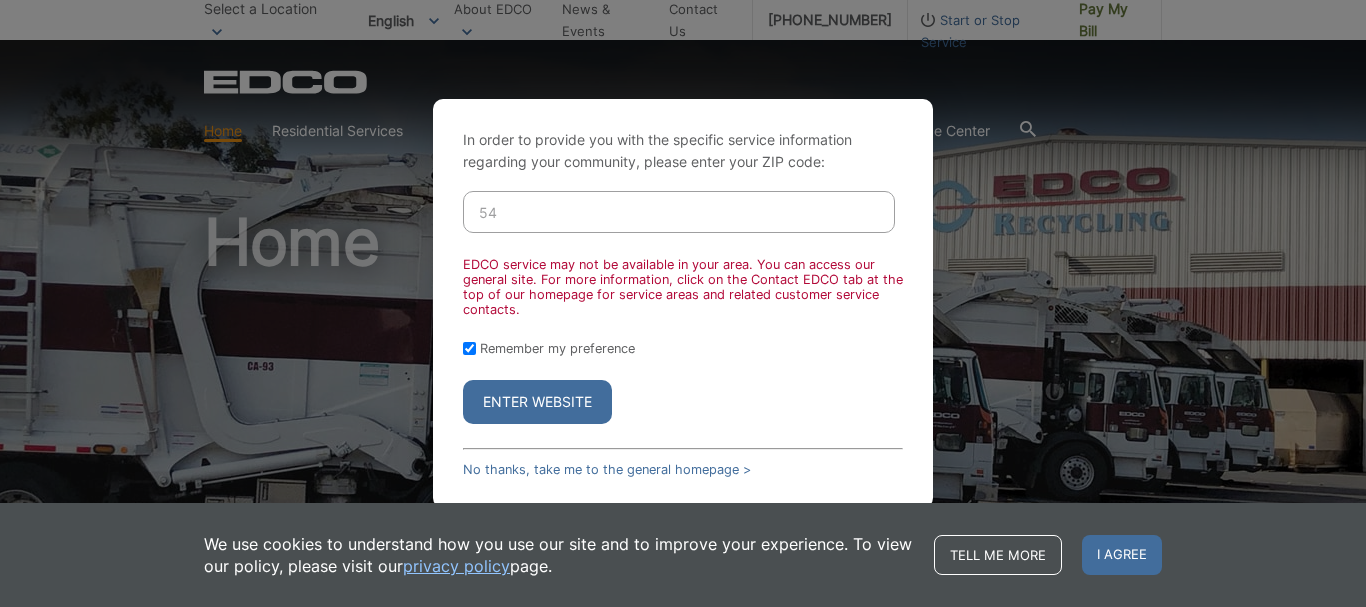type on "5" 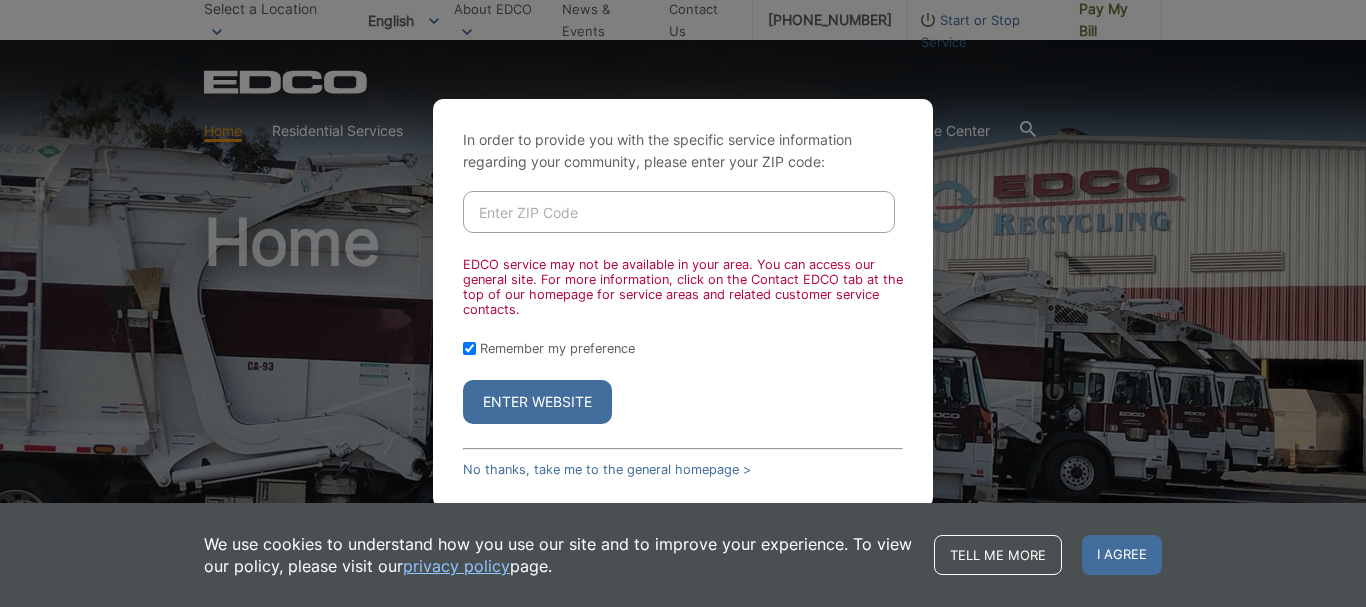 paste on "73001" 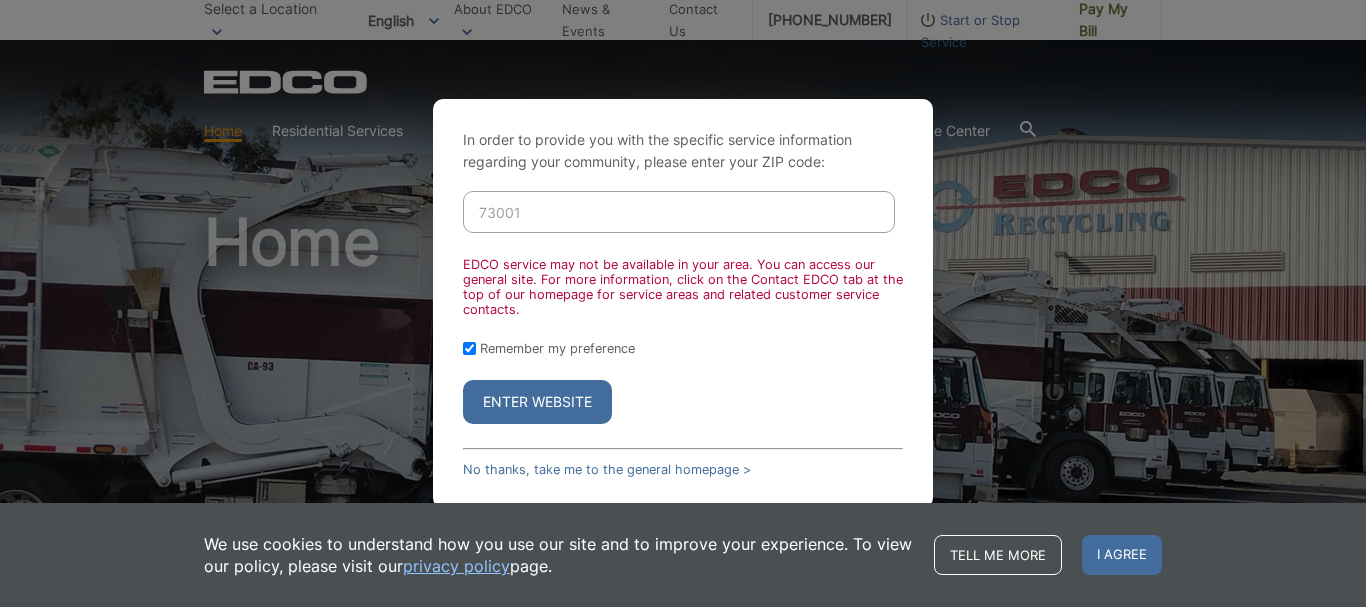 click on "In order to provide you with the specific service information regarding your community, please enter your ZIP code:
73001
EDCO service may not be available in your area. You can access our general site. For more information, click on the Contact EDCO tab at the top of our homepage for service areas and related customer service contacts.
Remember my preference
Enter Website
No thanks, take me to the general homepage >" at bounding box center (683, 303) 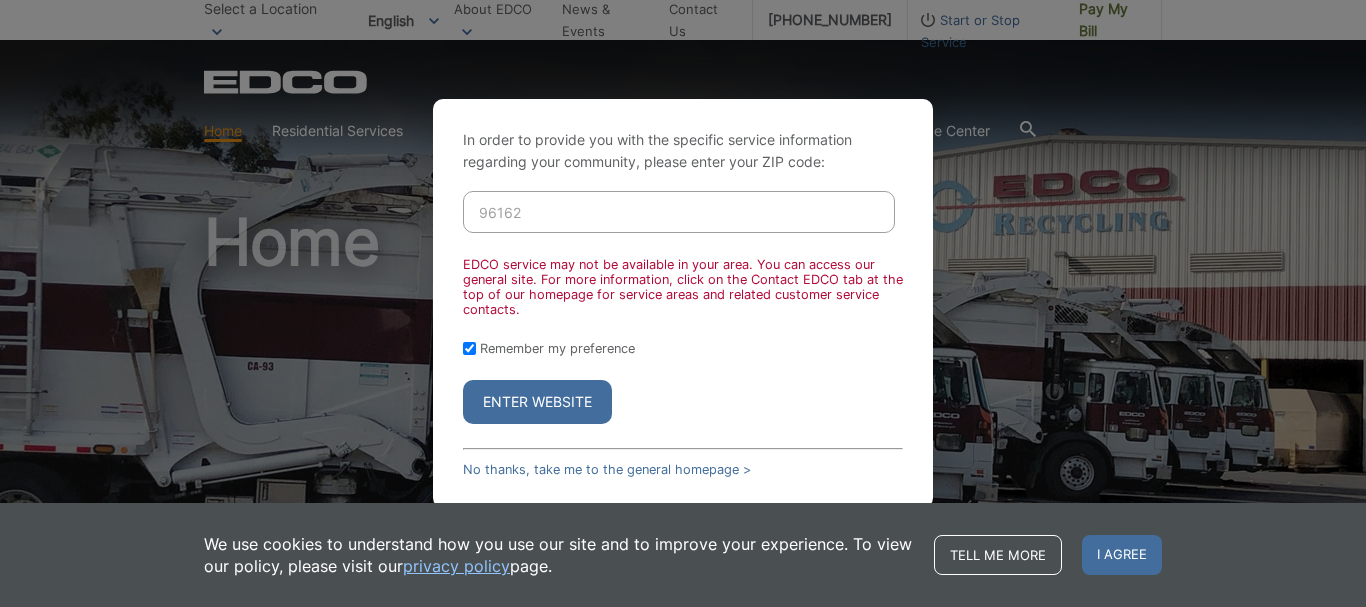 type on "96162" 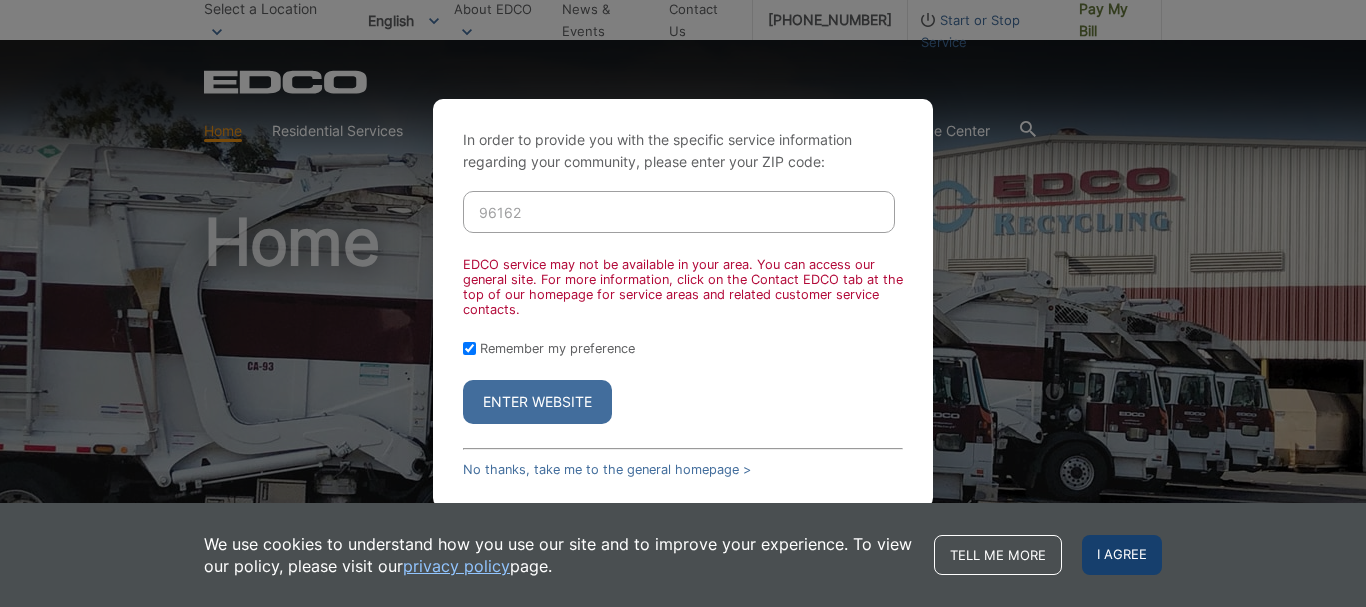 click on "I agree" at bounding box center (1122, 555) 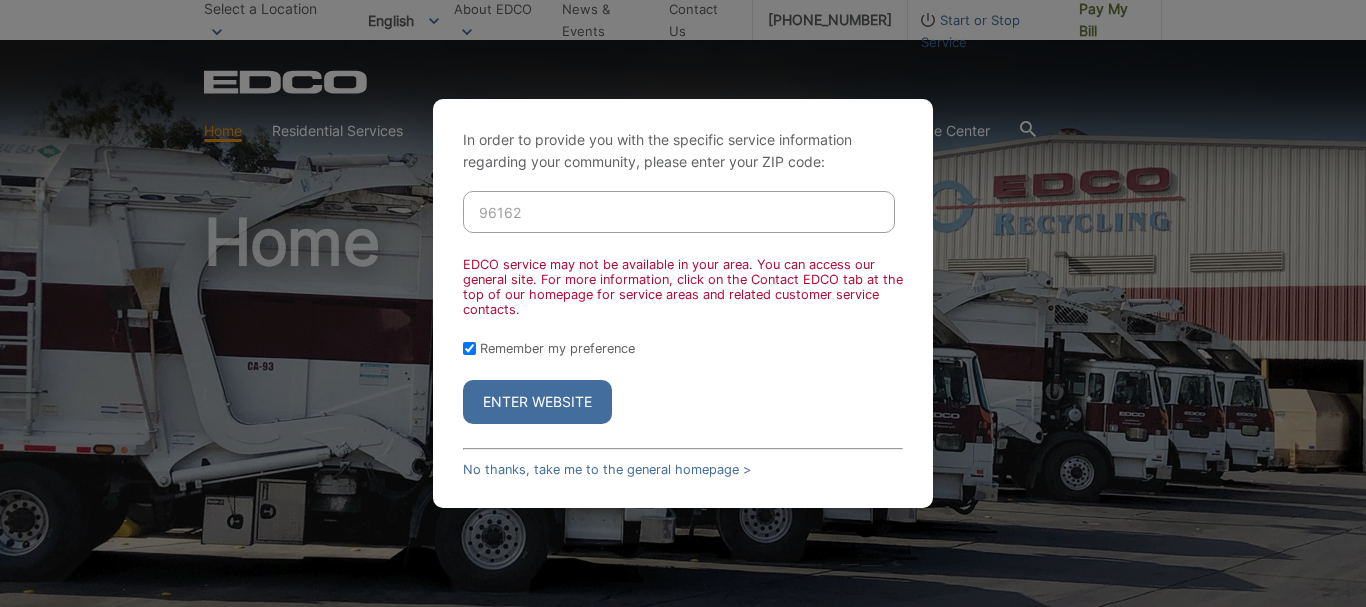click on "In order to provide you with the specific service information regarding your community, please enter your ZIP code:" at bounding box center [683, 151] 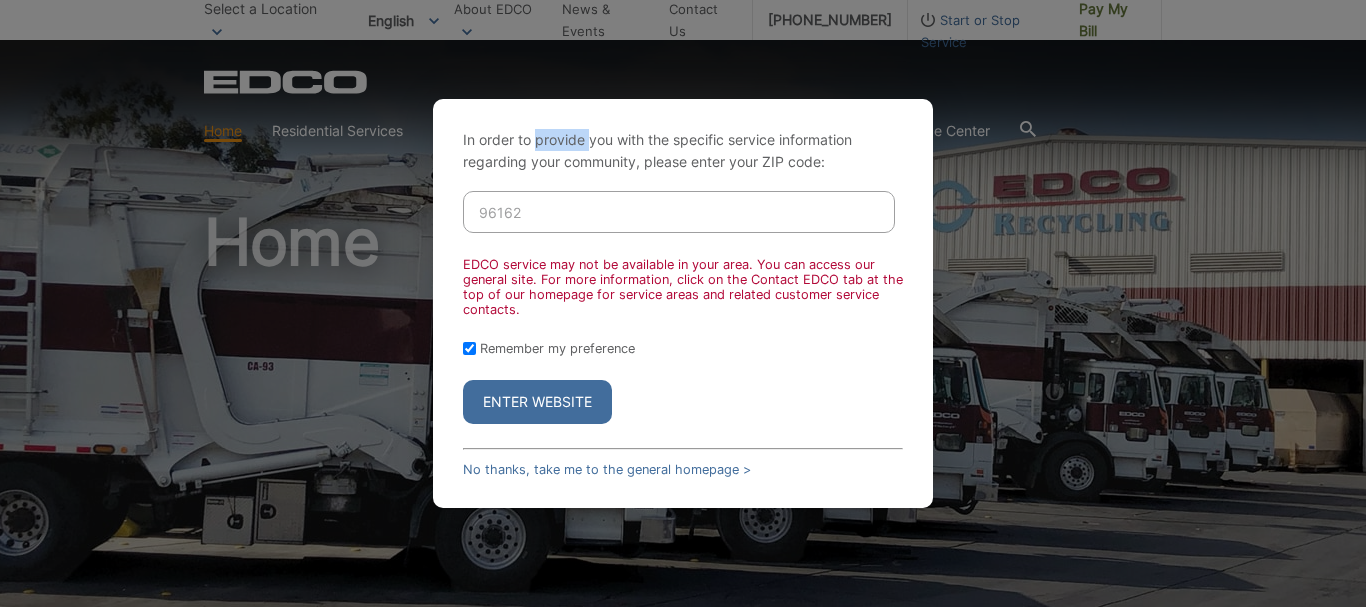 click on "In order to provide you with the specific service information regarding your community, please enter your ZIP code:" at bounding box center (683, 151) 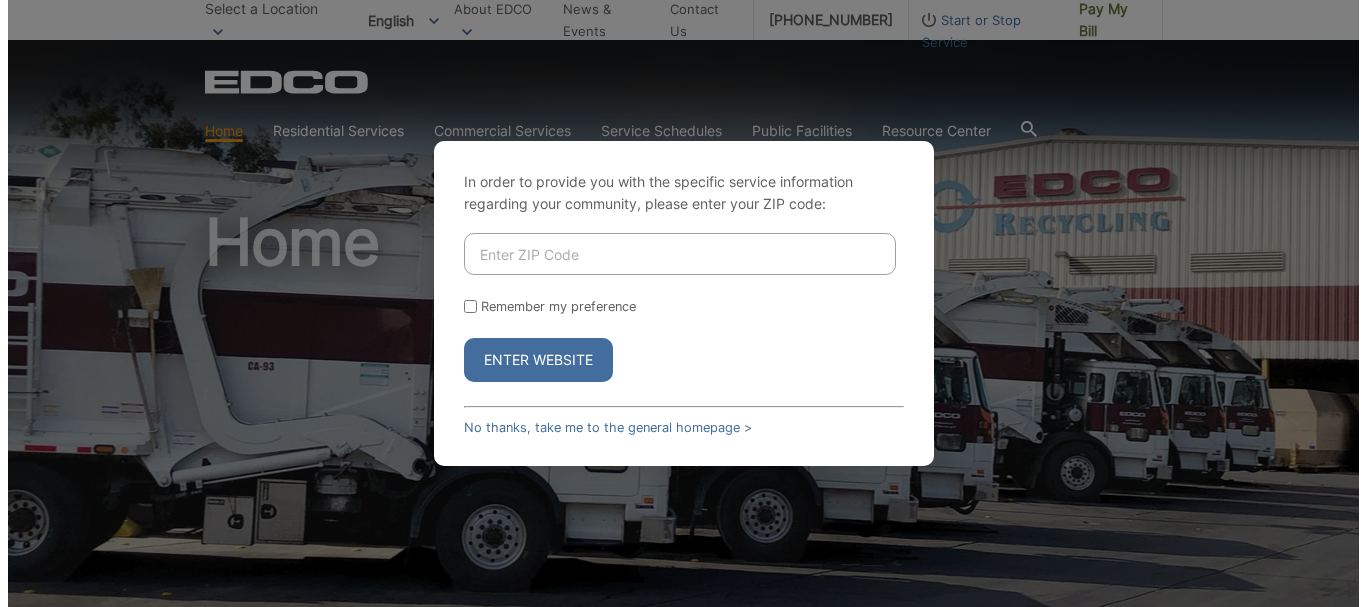 scroll, scrollTop: 0, scrollLeft: 0, axis: both 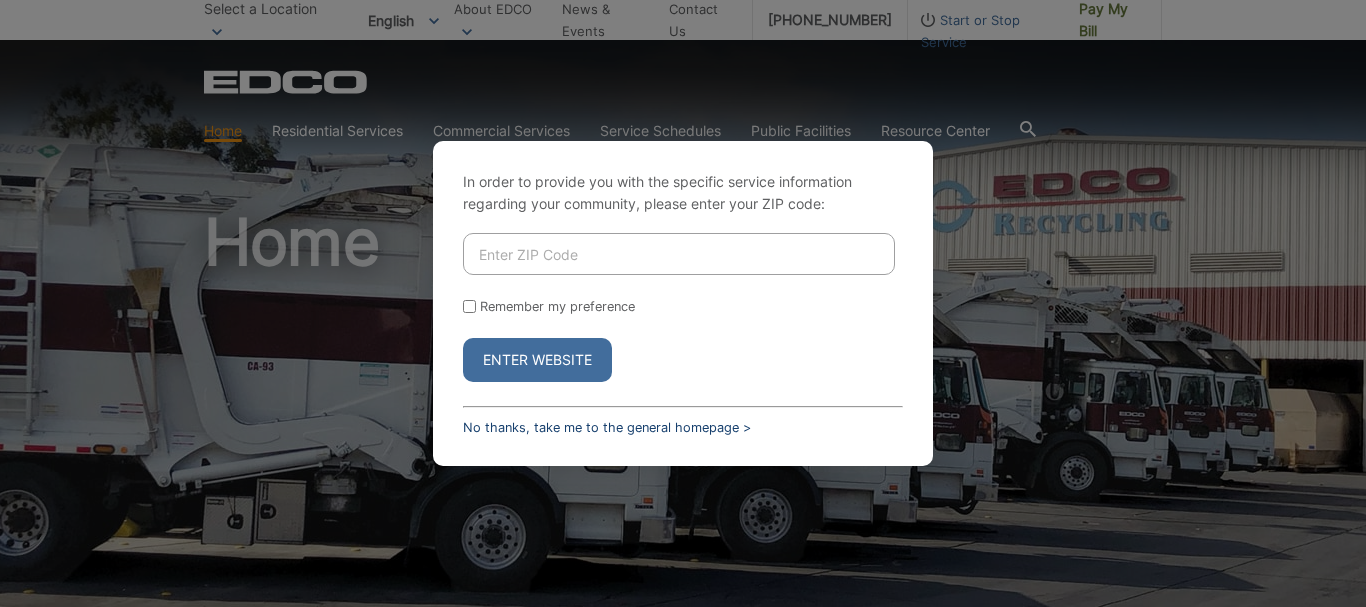 click on "No thanks, take me to the general homepage >" at bounding box center (607, 427) 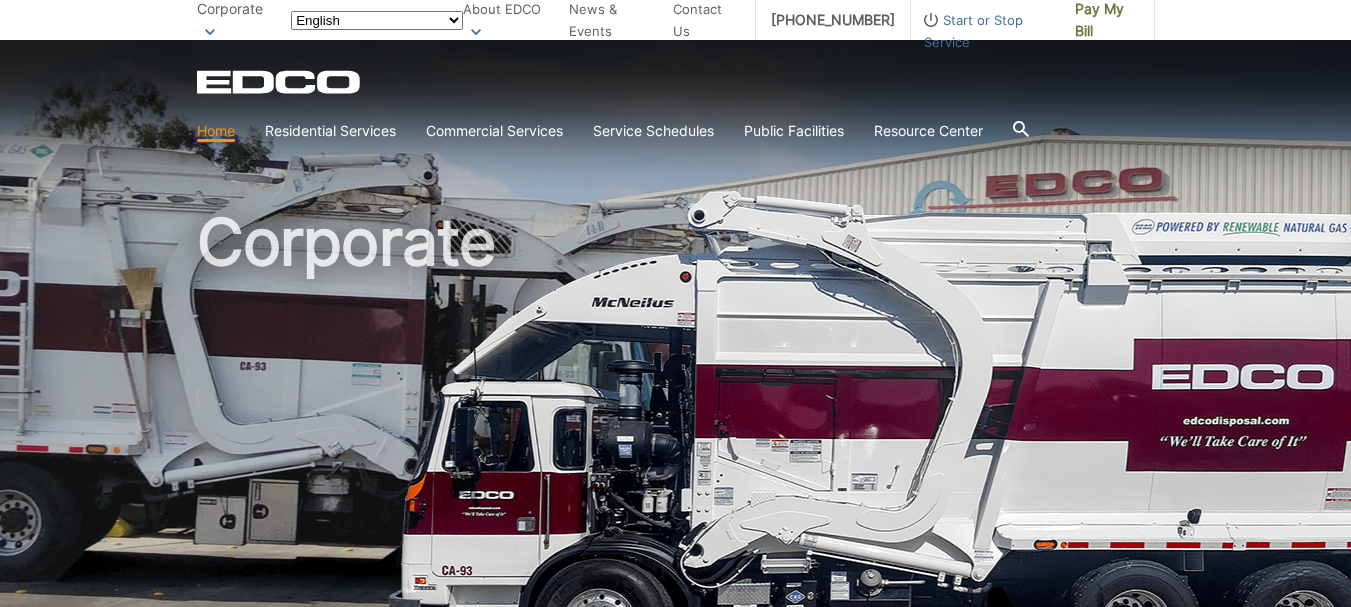 scroll, scrollTop: 0, scrollLeft: 0, axis: both 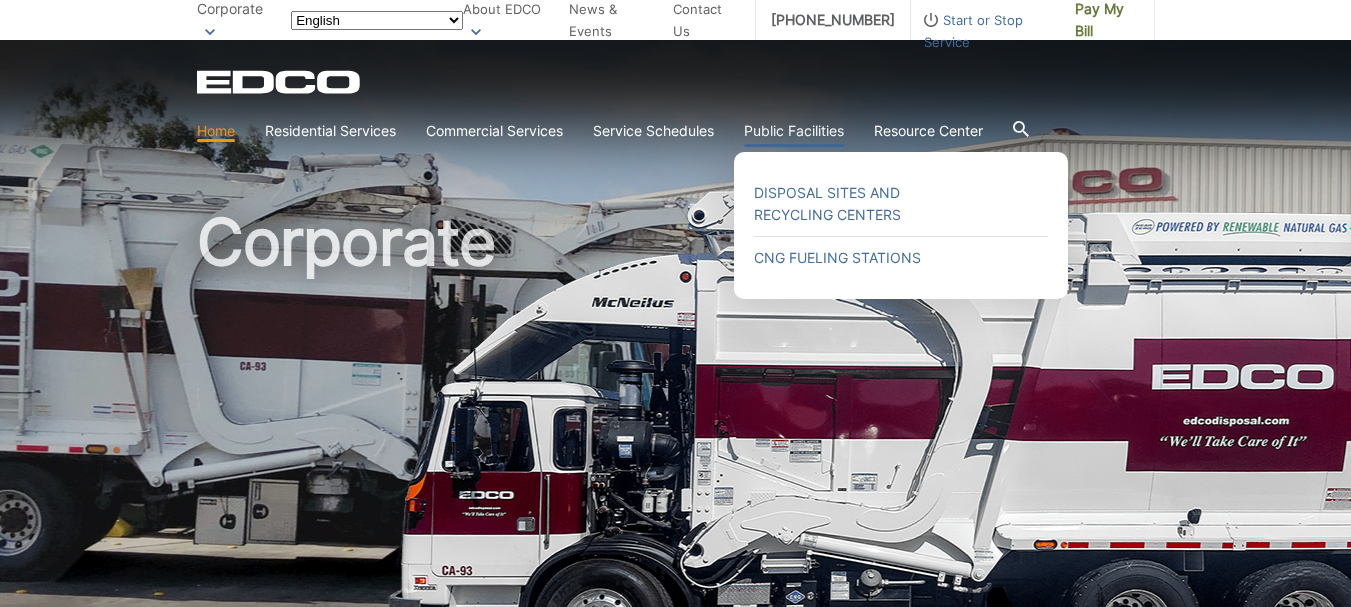 click on "Public Facilities" at bounding box center [794, 131] 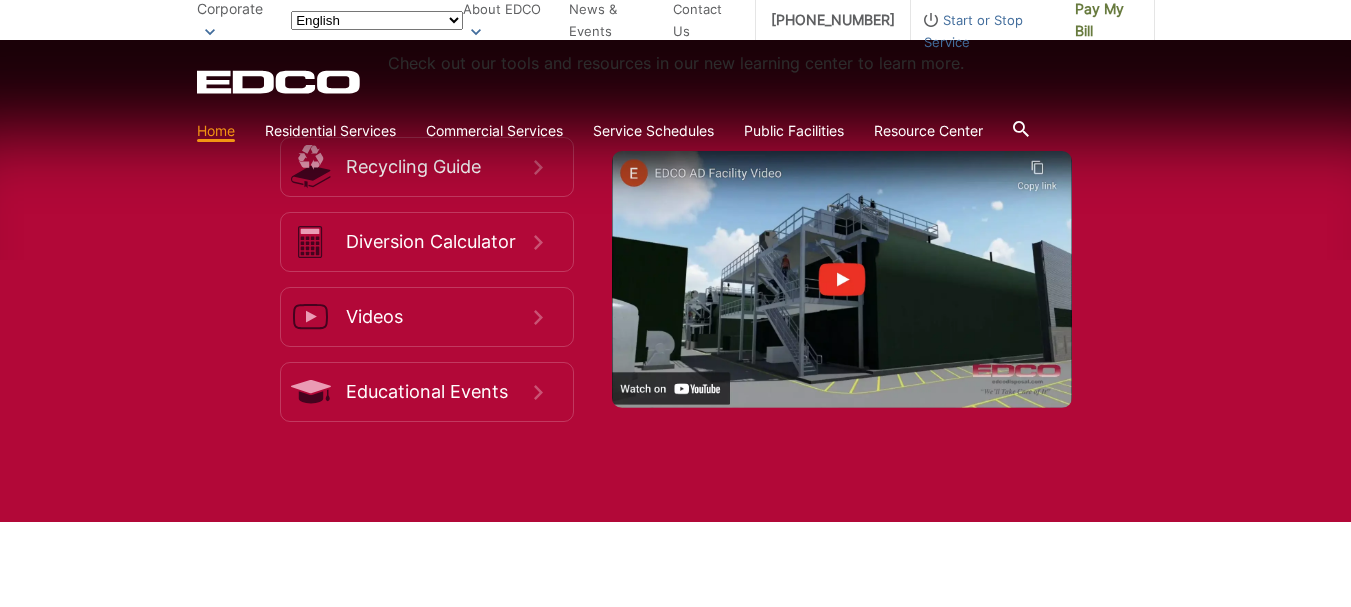scroll, scrollTop: 2901, scrollLeft: 0, axis: vertical 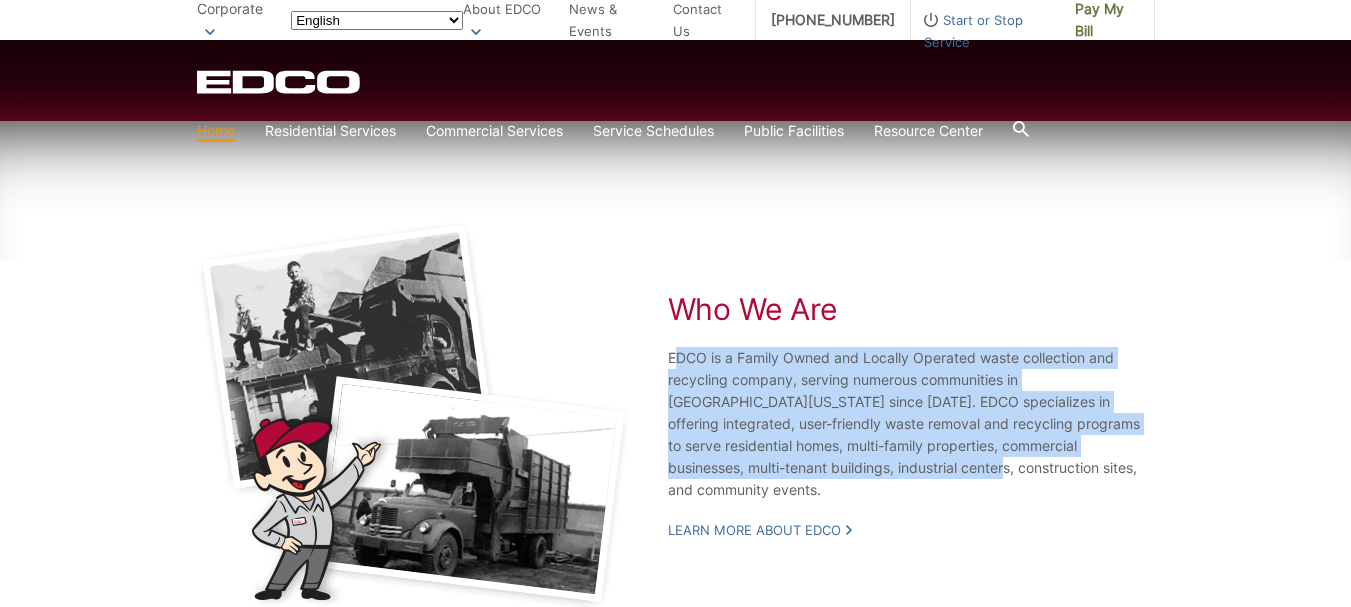 drag, startPoint x: 619, startPoint y: 267, endPoint x: 835, endPoint y: 358, distance: 234.38643 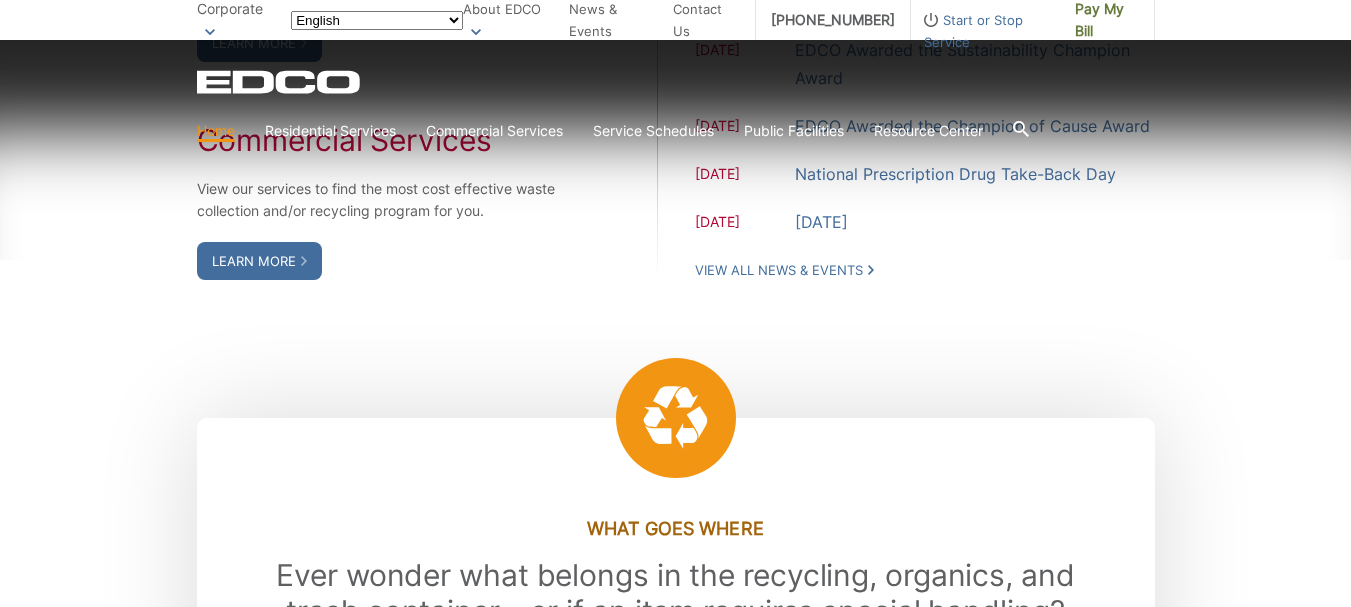 scroll, scrollTop: 0, scrollLeft: 0, axis: both 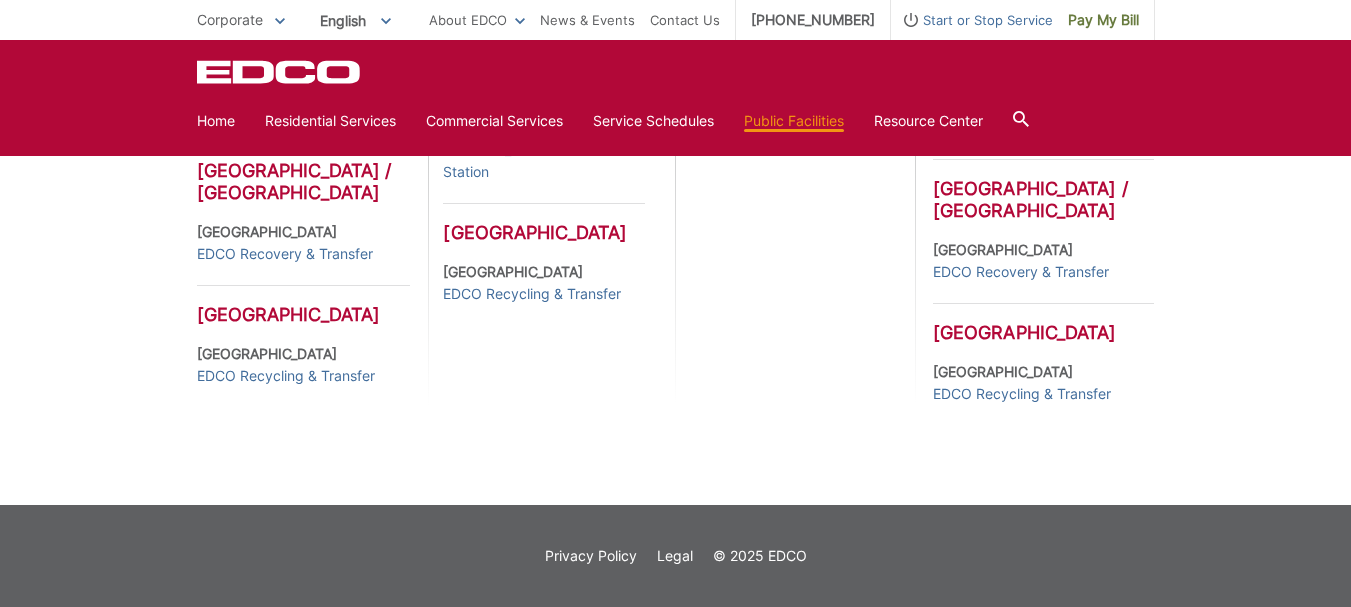 drag, startPoint x: 1365, startPoint y: 470, endPoint x: 1365, endPoint y: 506, distance: 36 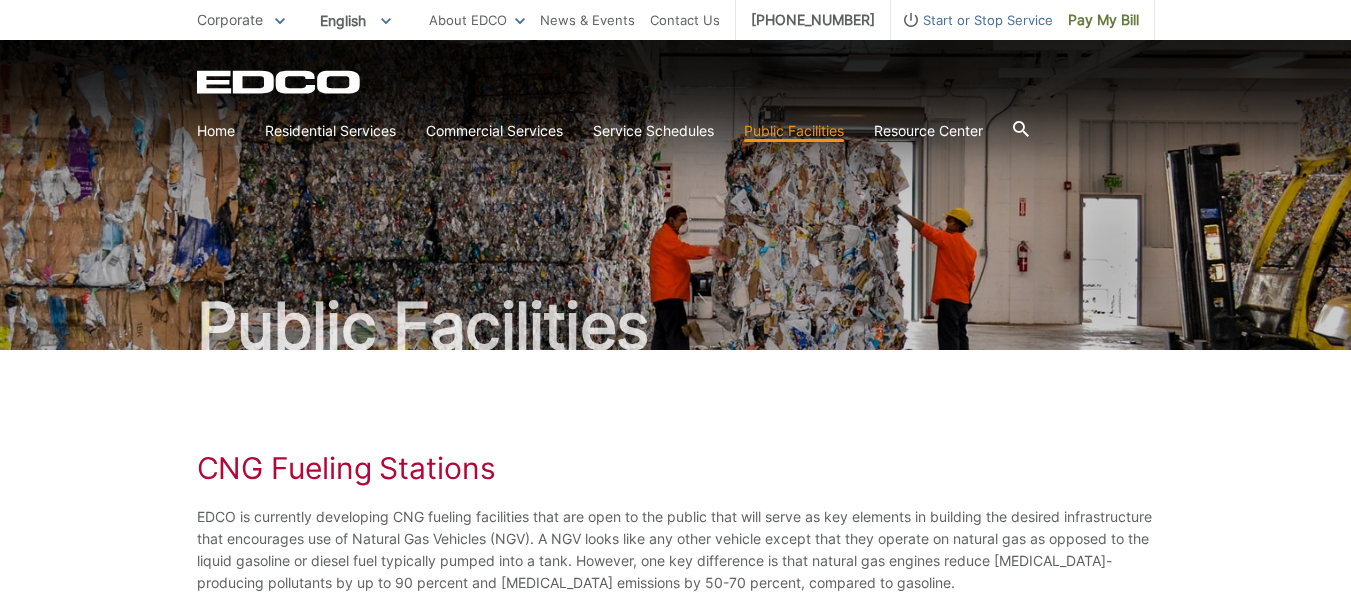 scroll, scrollTop: 0, scrollLeft: 0, axis: both 